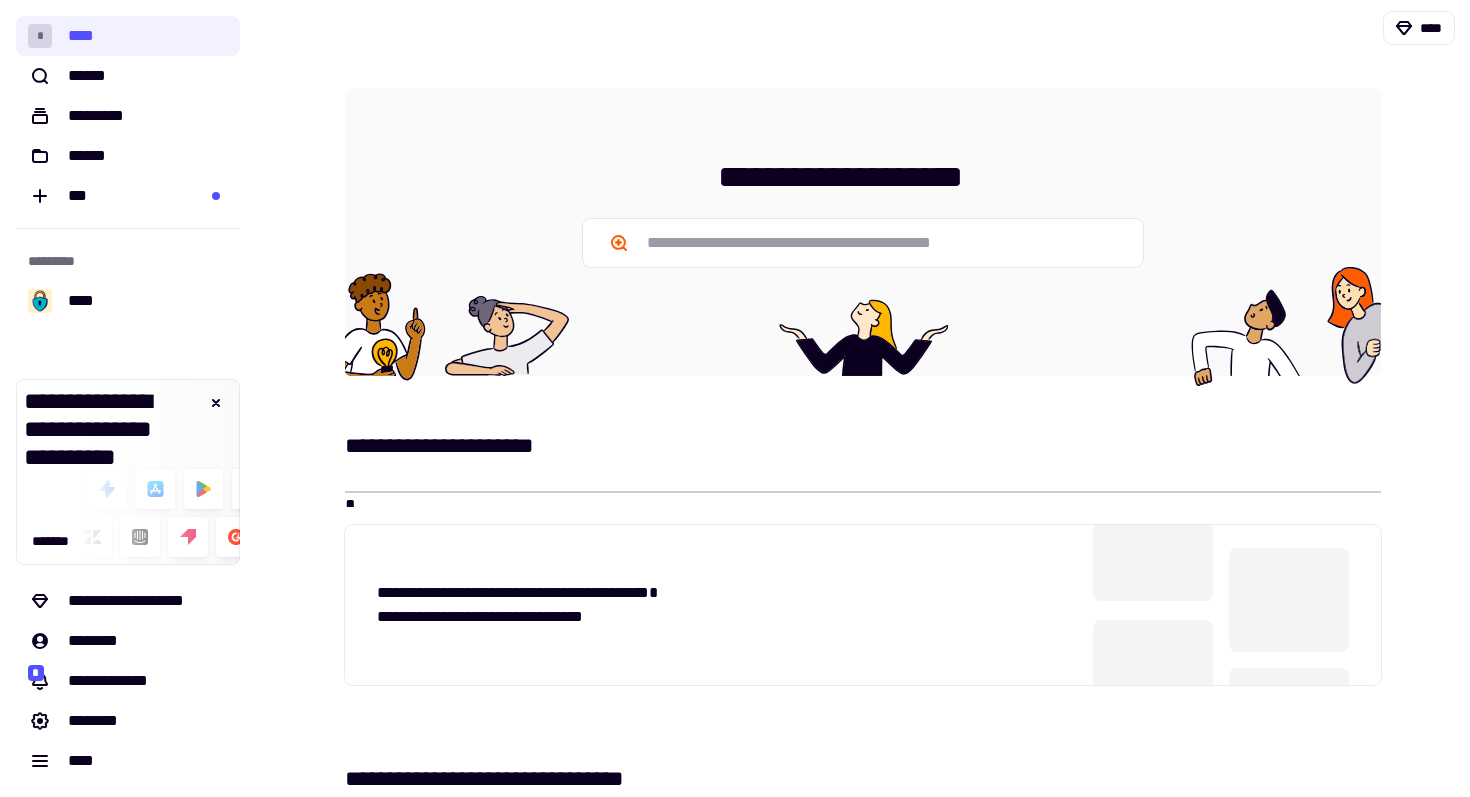 scroll, scrollTop: 0, scrollLeft: 0, axis: both 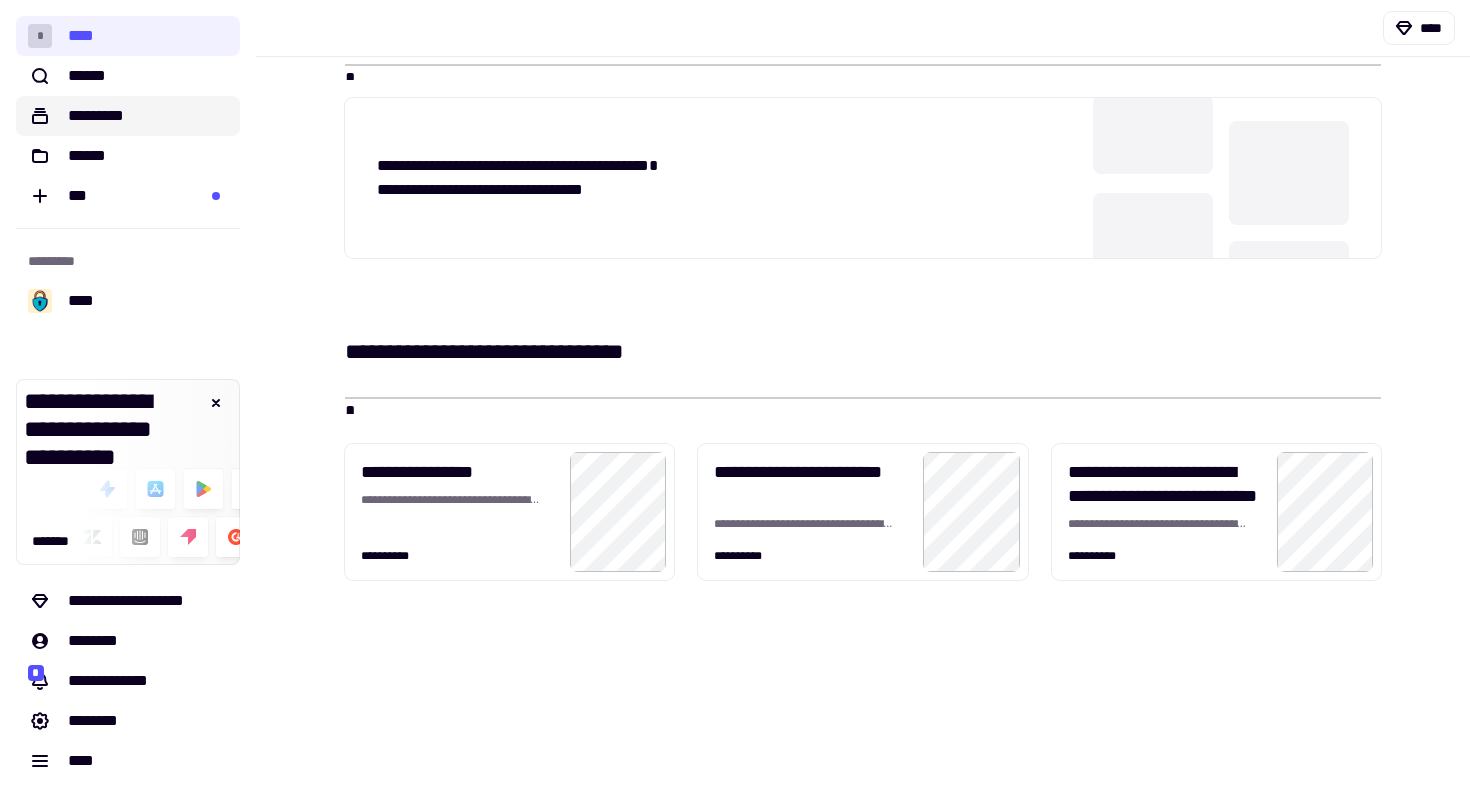 click on "*********" 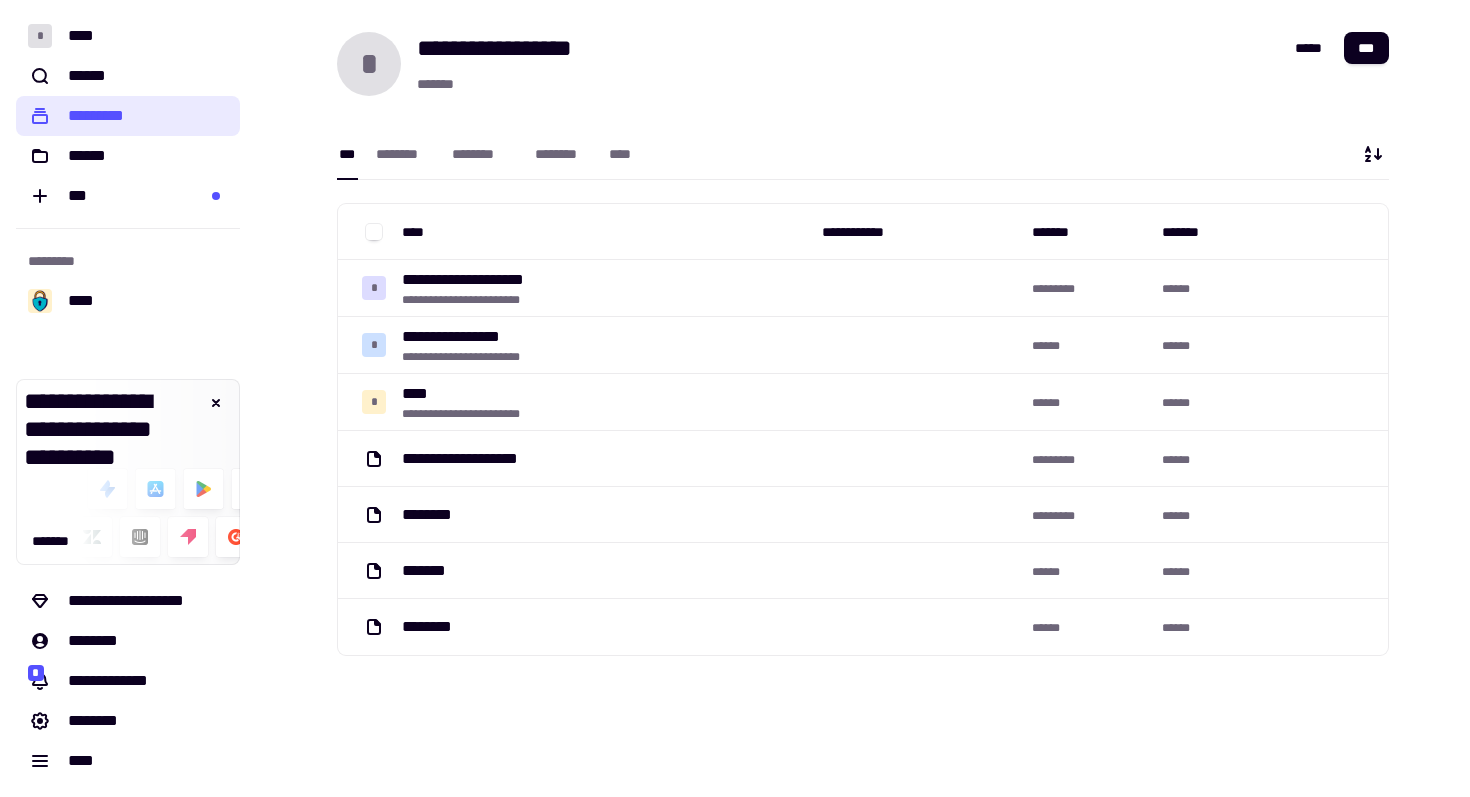 scroll, scrollTop: 0, scrollLeft: 0, axis: both 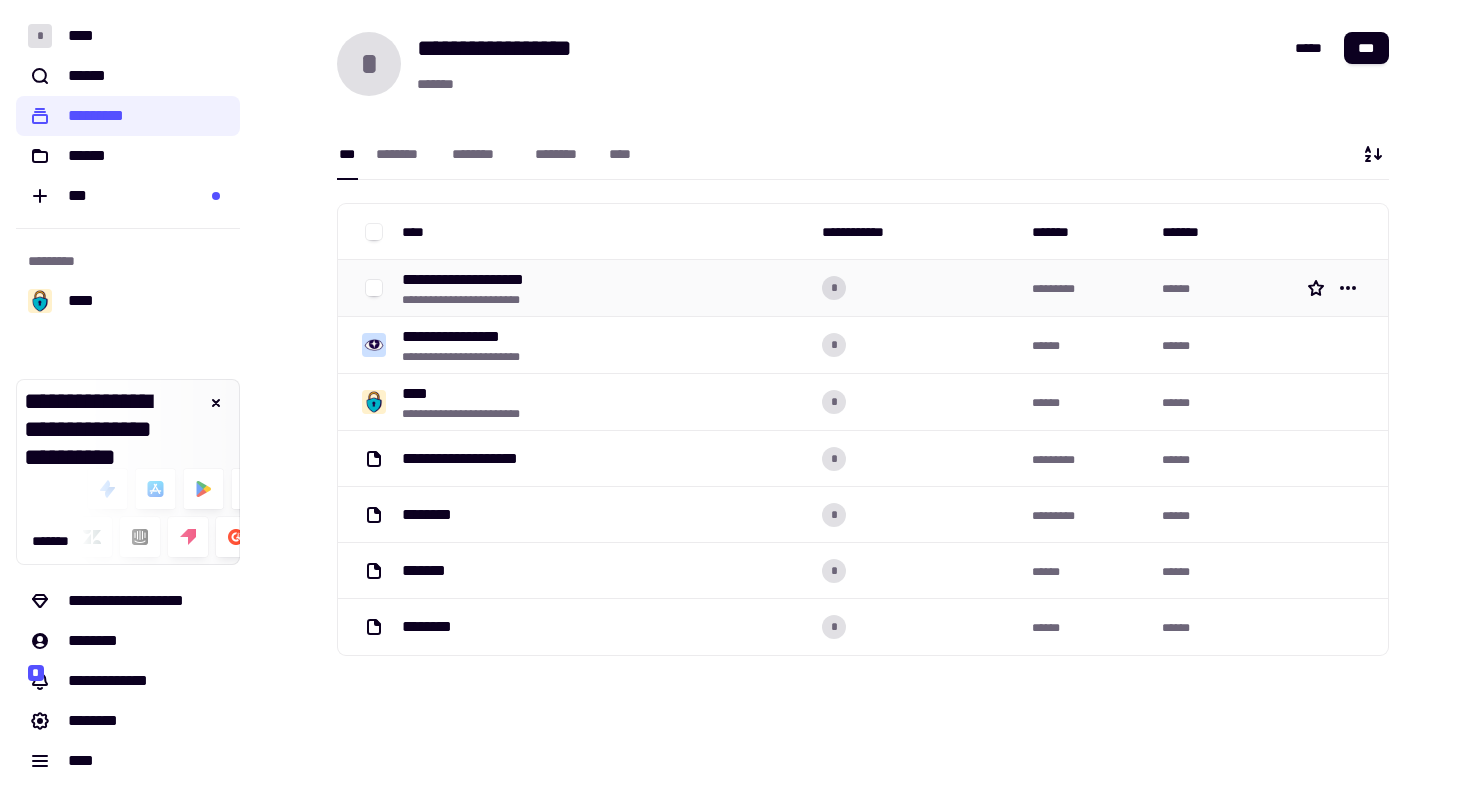 click on "**********" at bounding box center (604, 288) 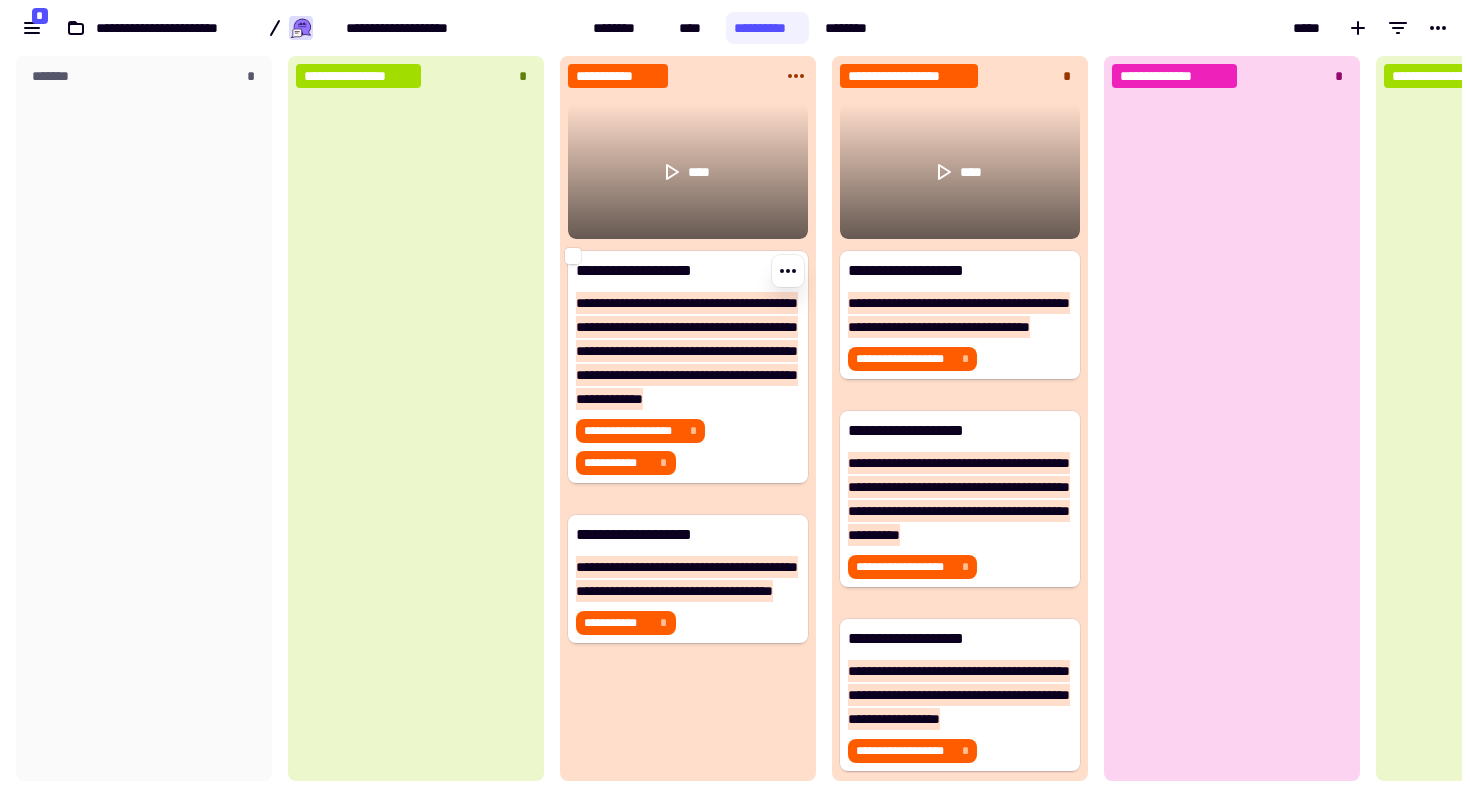 scroll, scrollTop: 1, scrollLeft: 1, axis: both 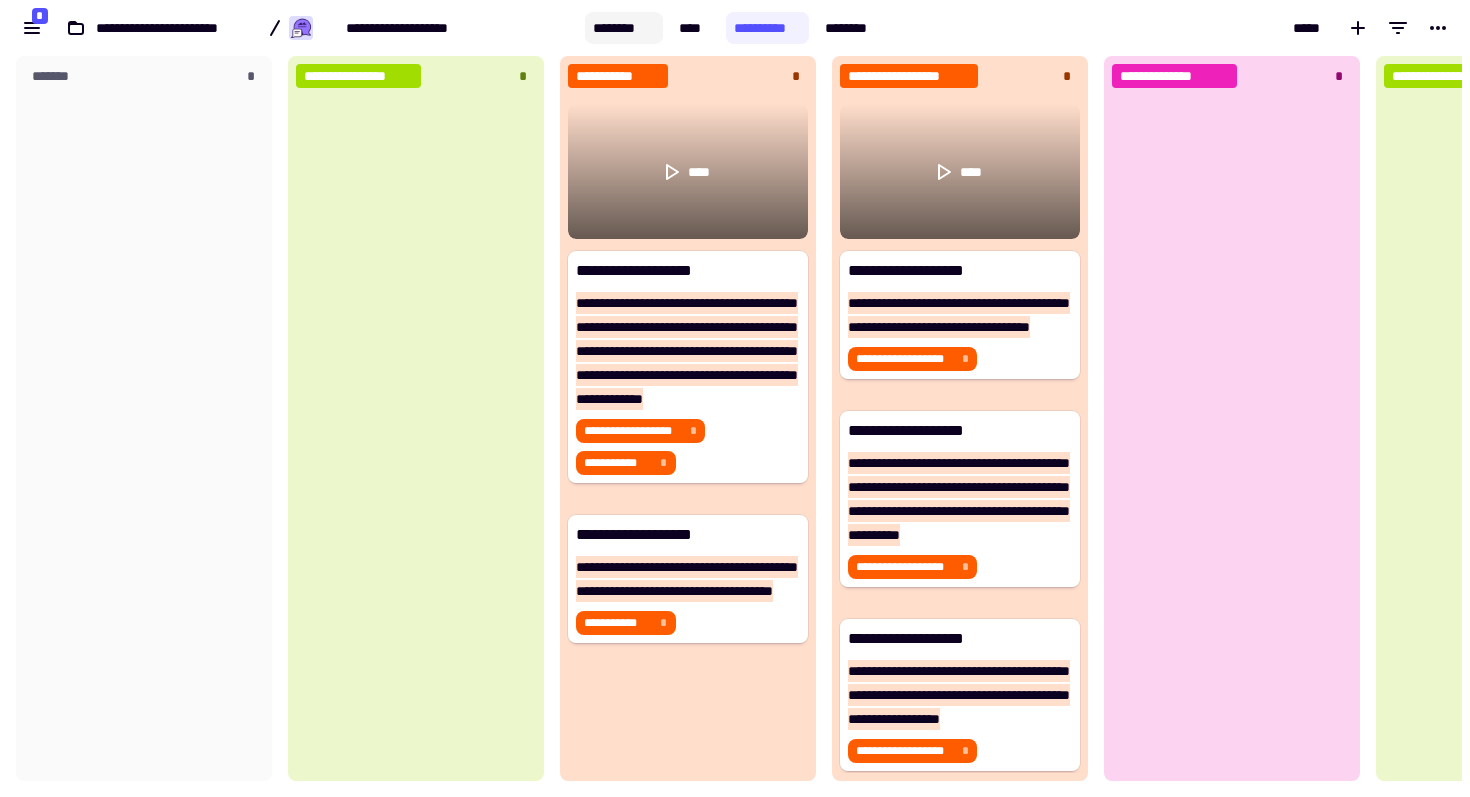 click on "********" 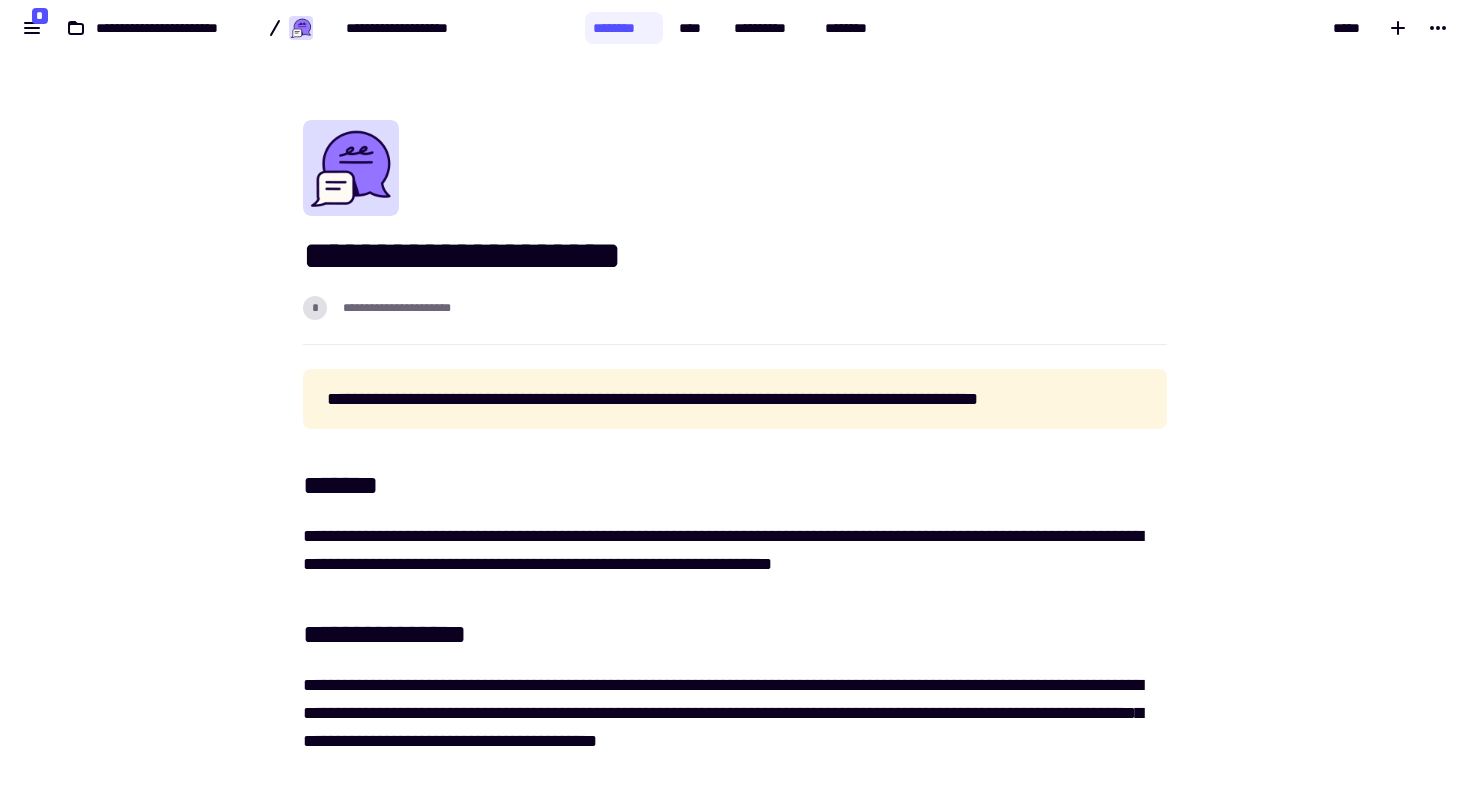 click on "**********" at bounding box center (735, 28) 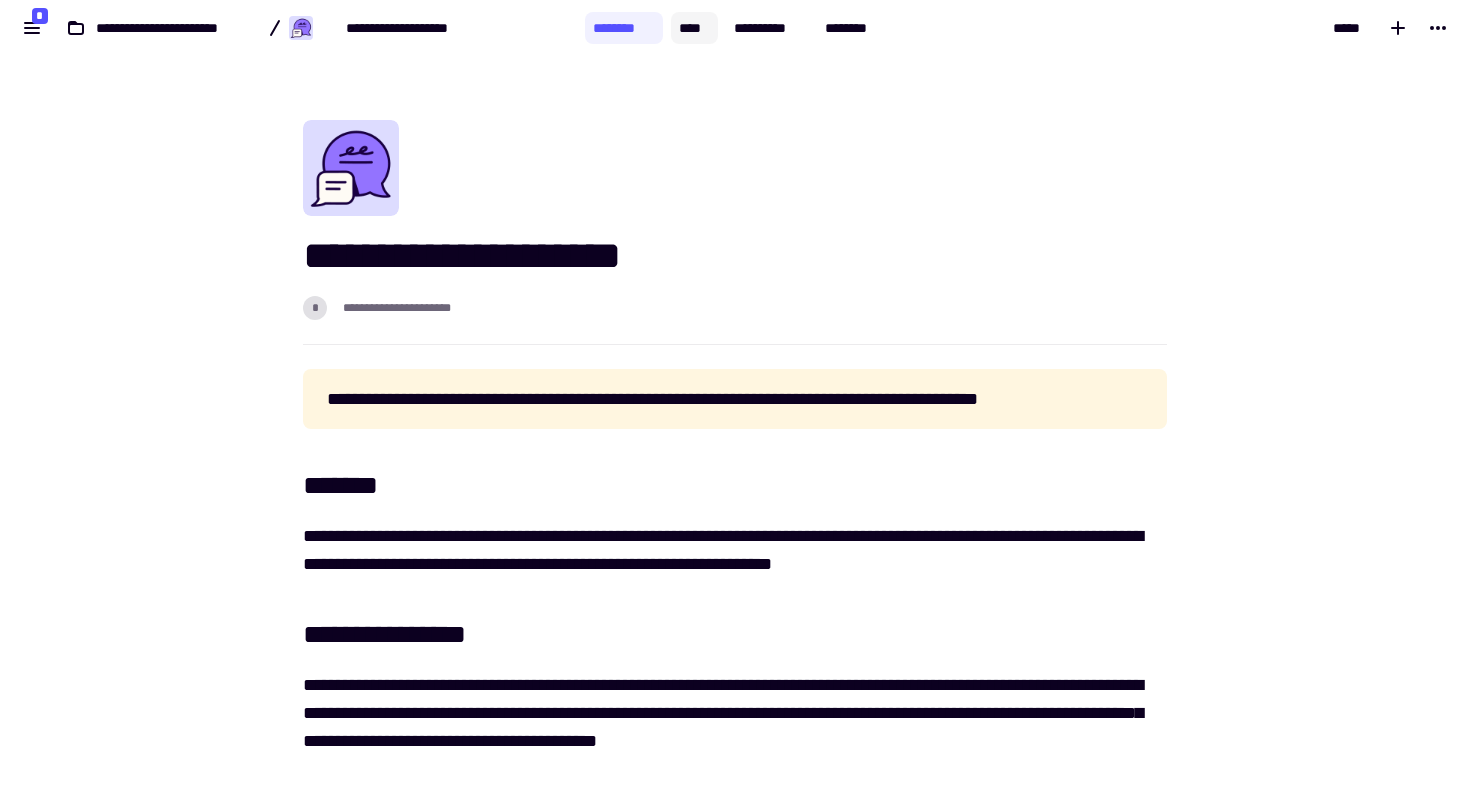 click on "****" 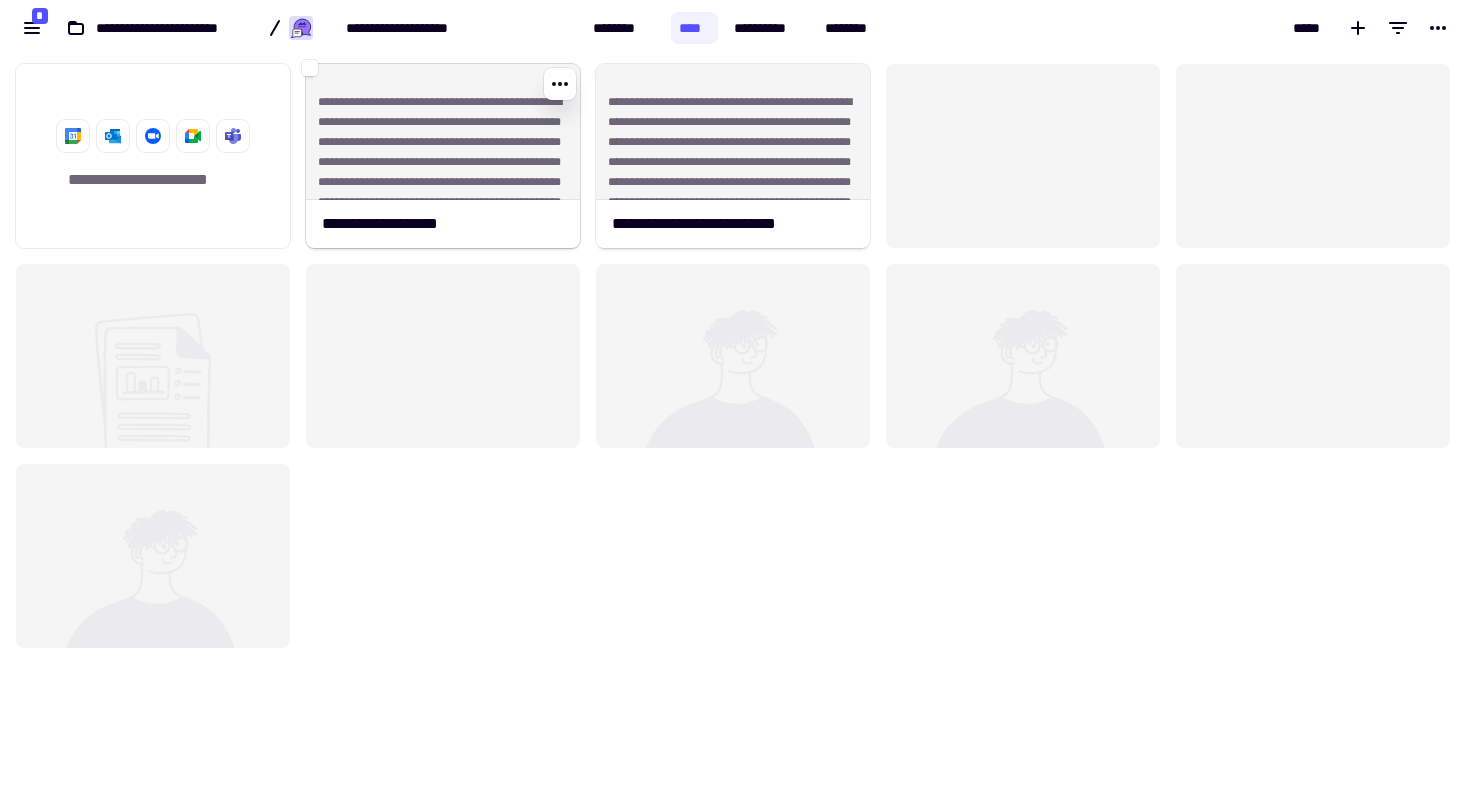 click on "**********" 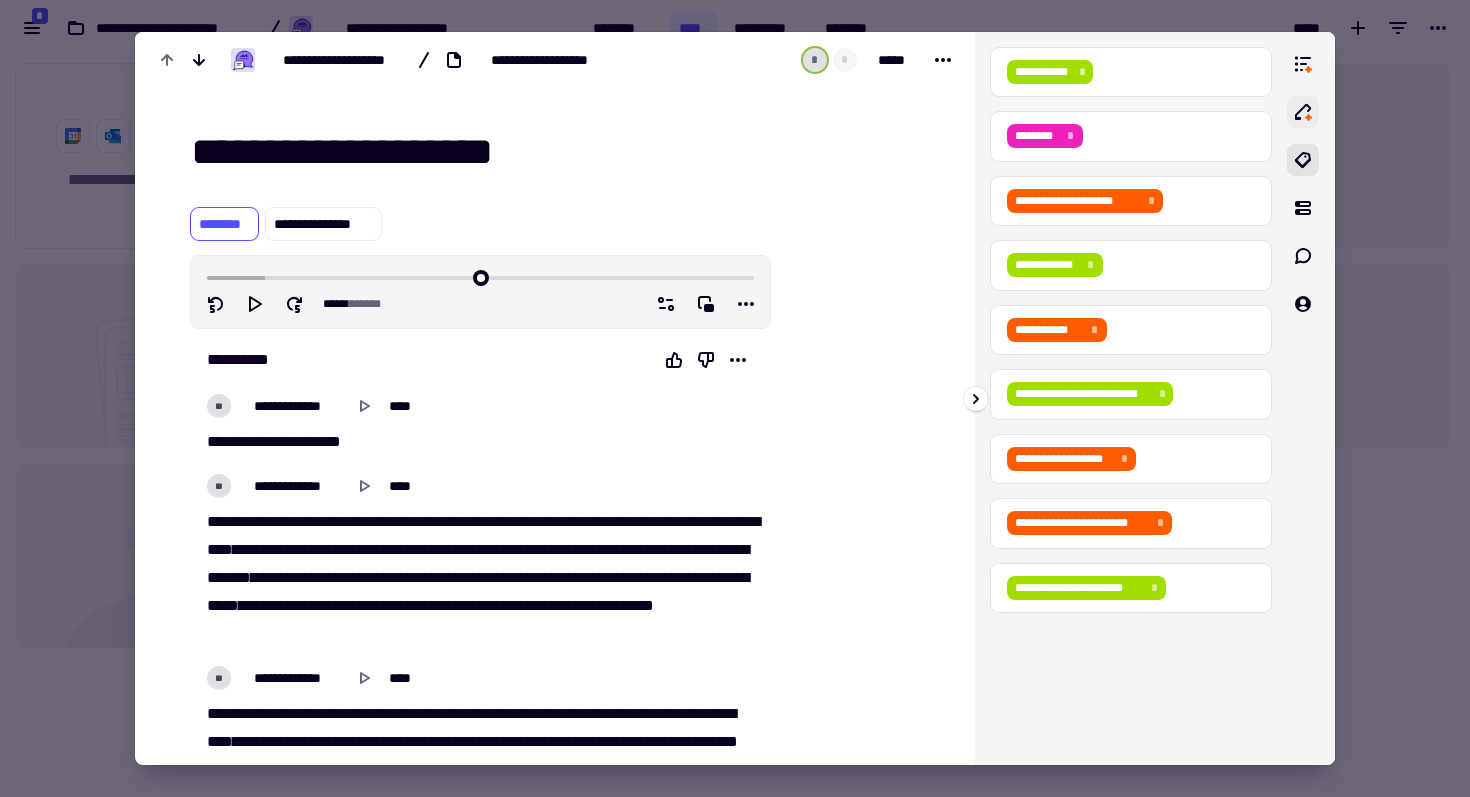 click 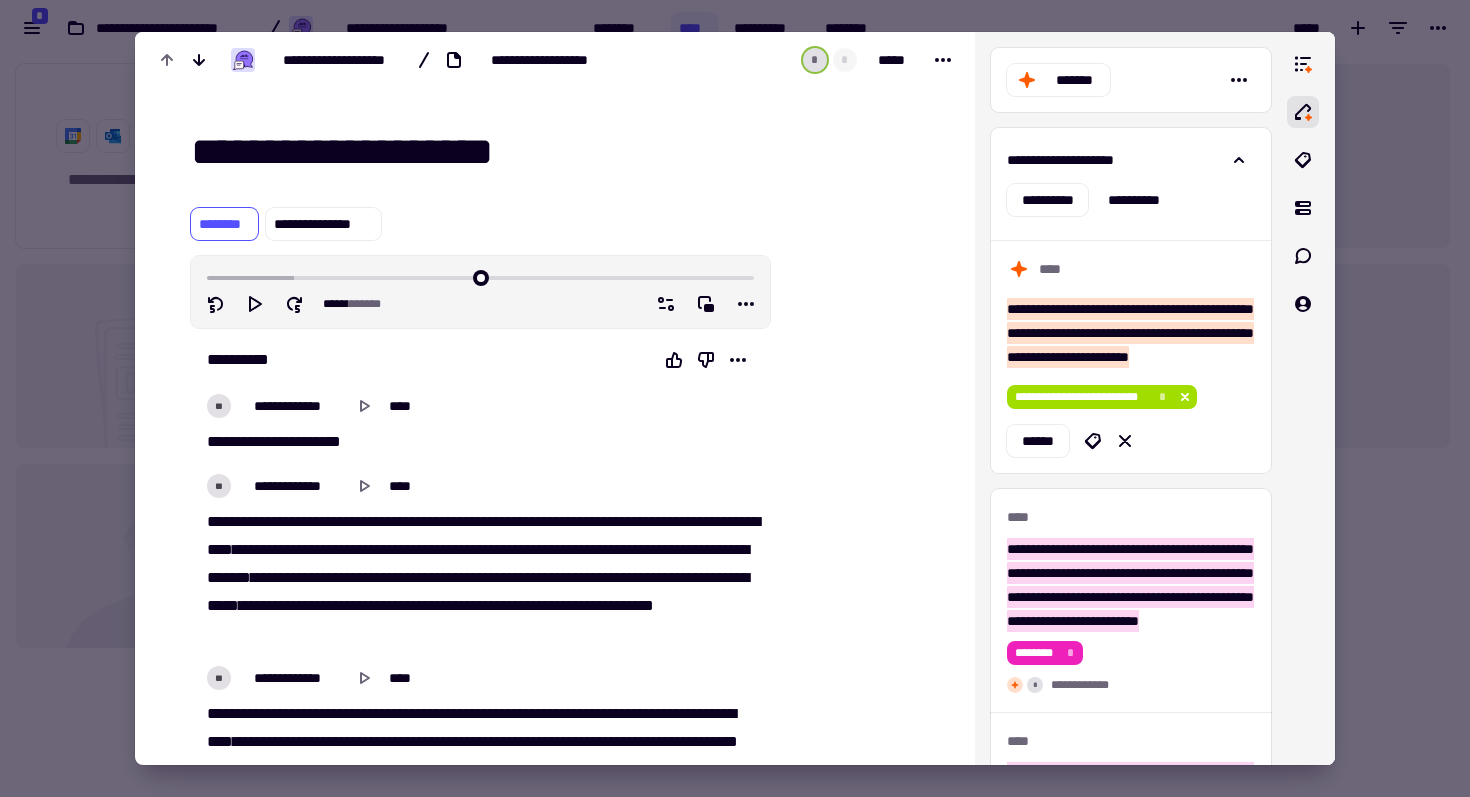 click at bounding box center [735, 398] 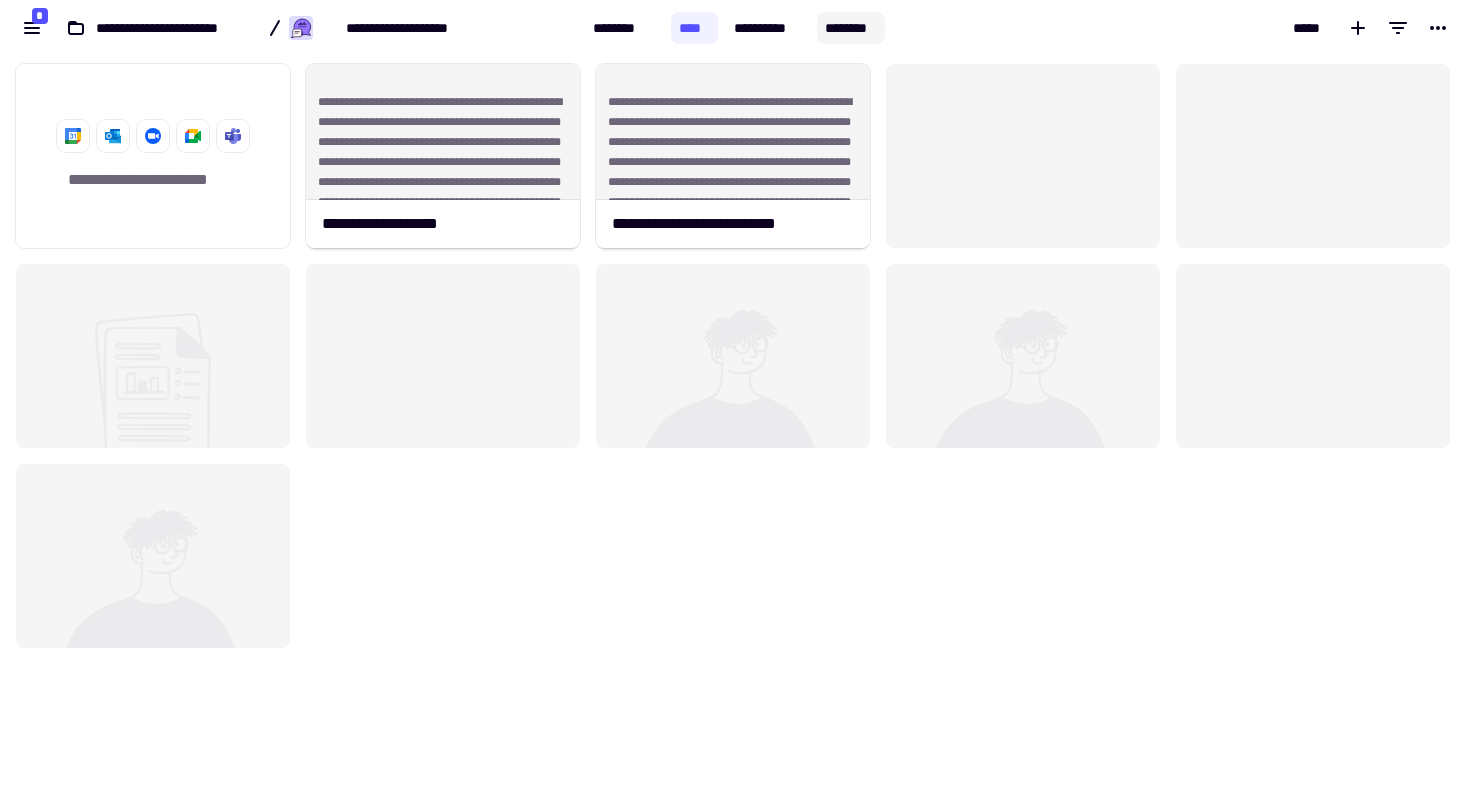 click on "********" 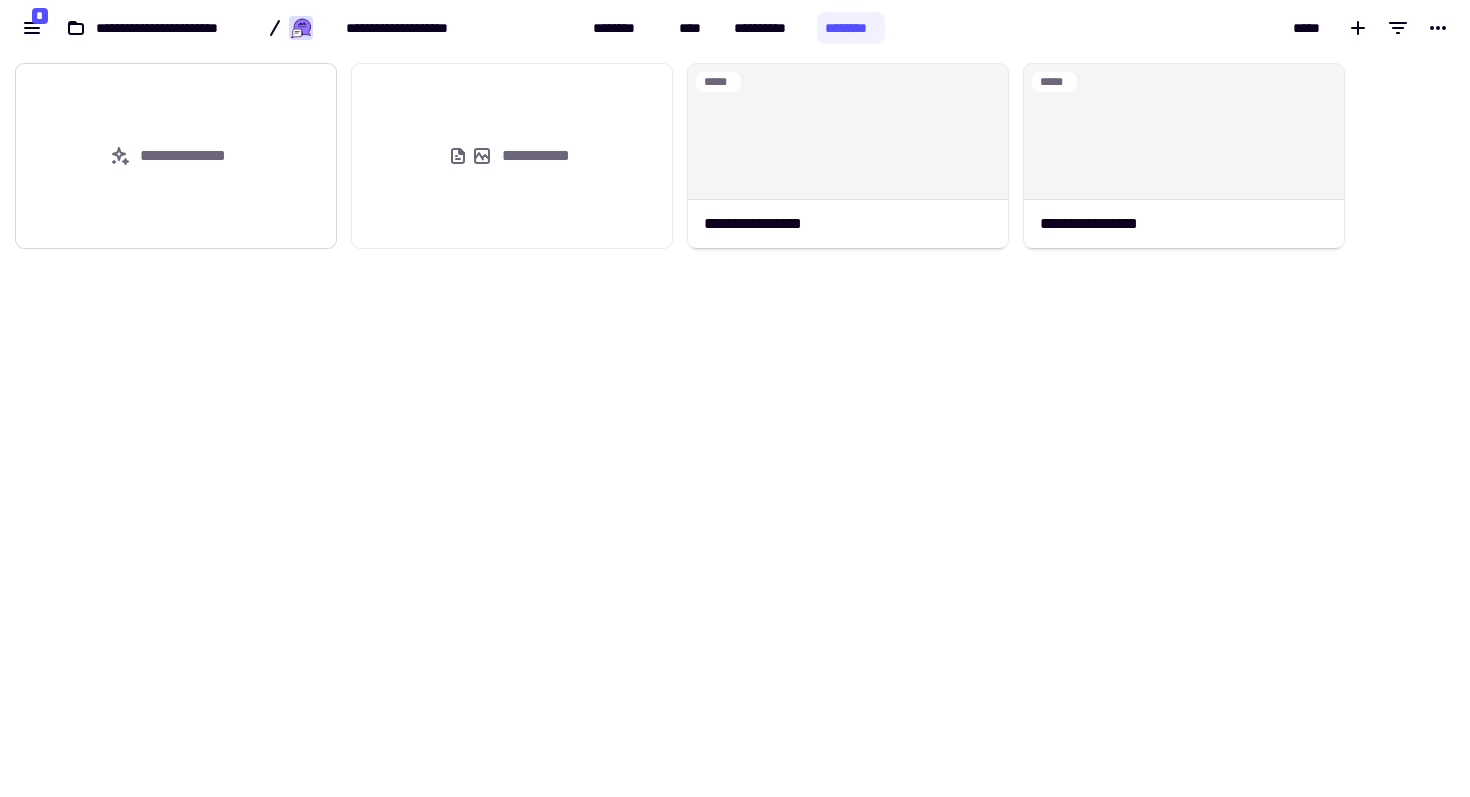 click on "**********" 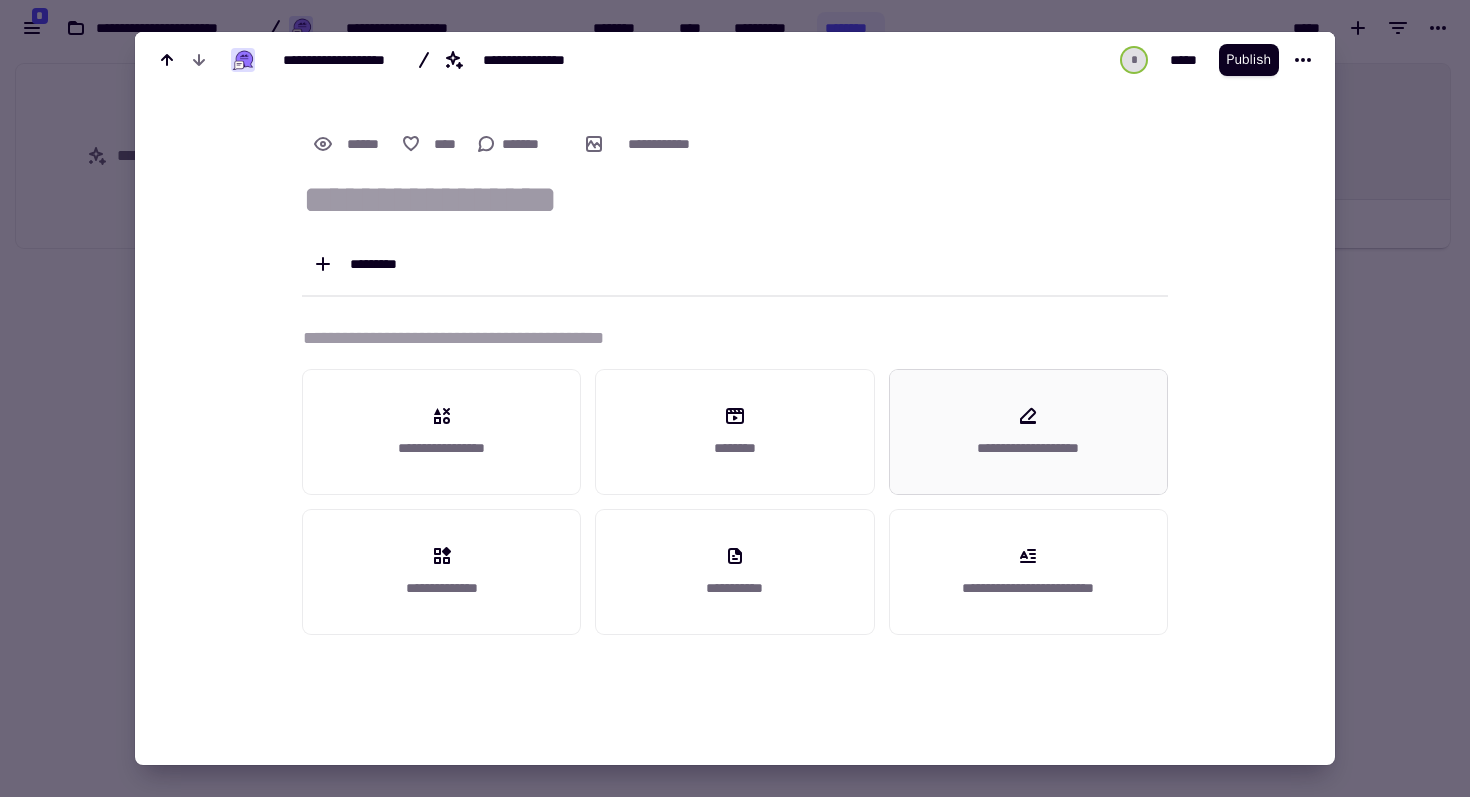 click on "**********" at bounding box center [1028, 448] 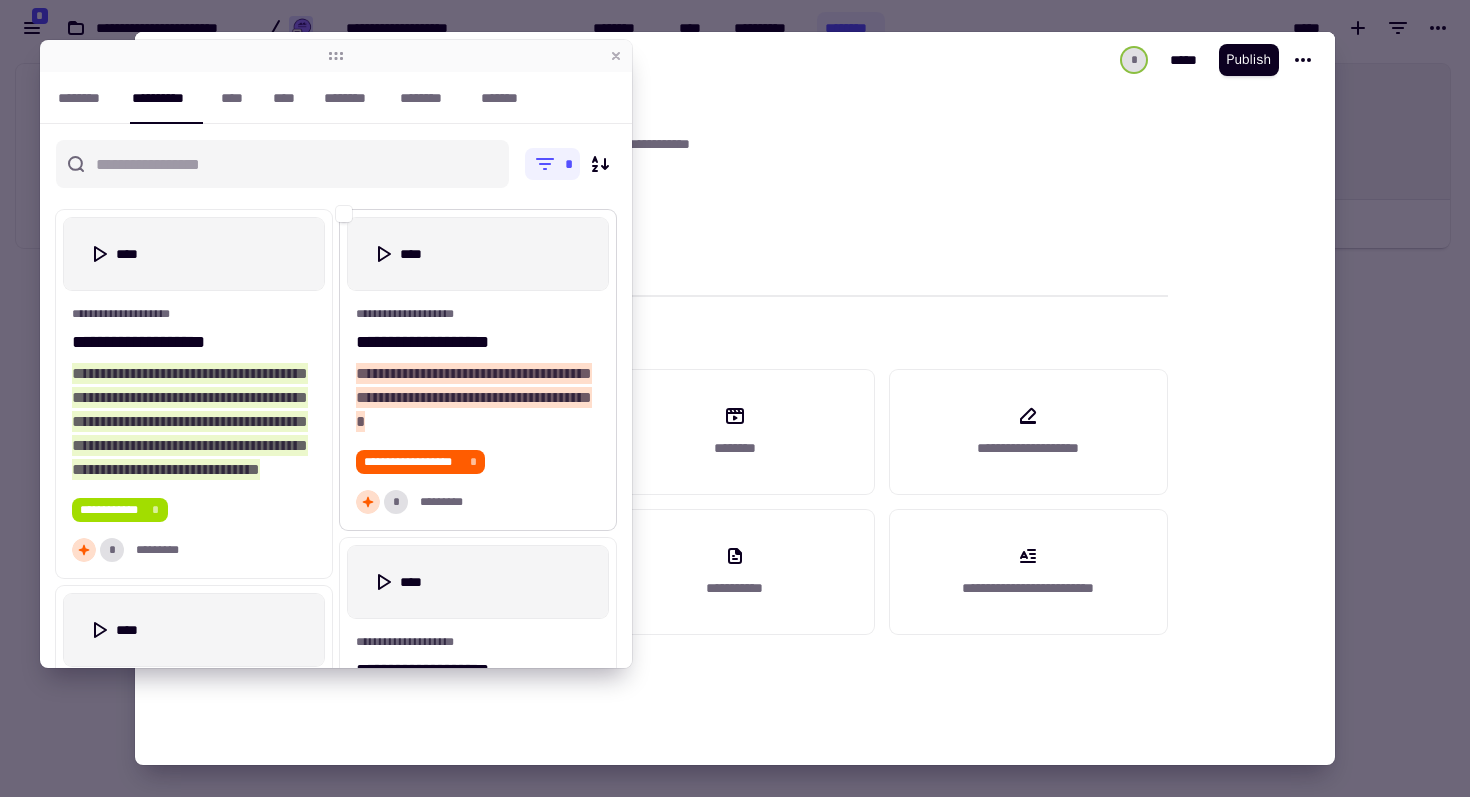 click on "**********" at bounding box center [474, 397] 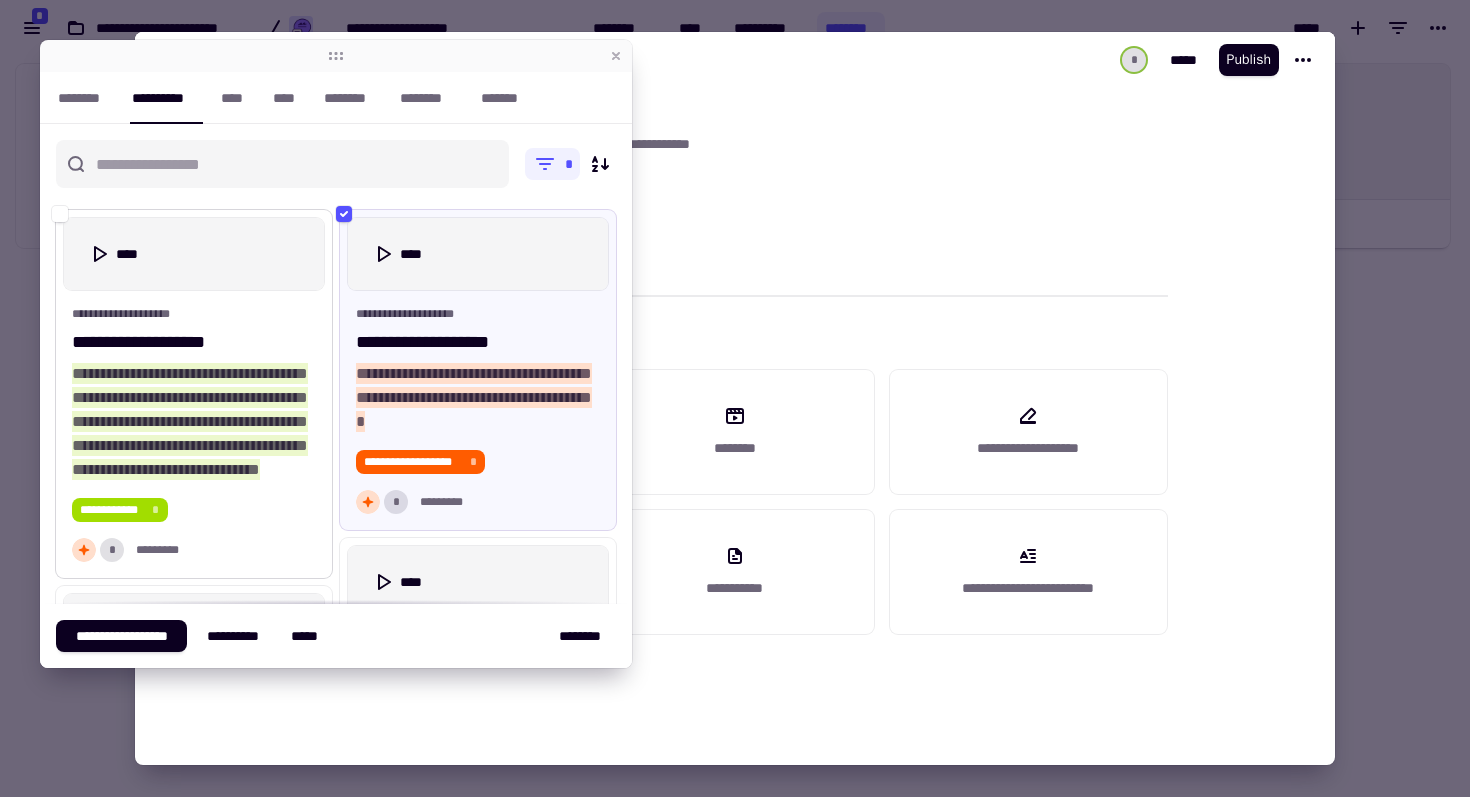 click on "**********" at bounding box center (190, 421) 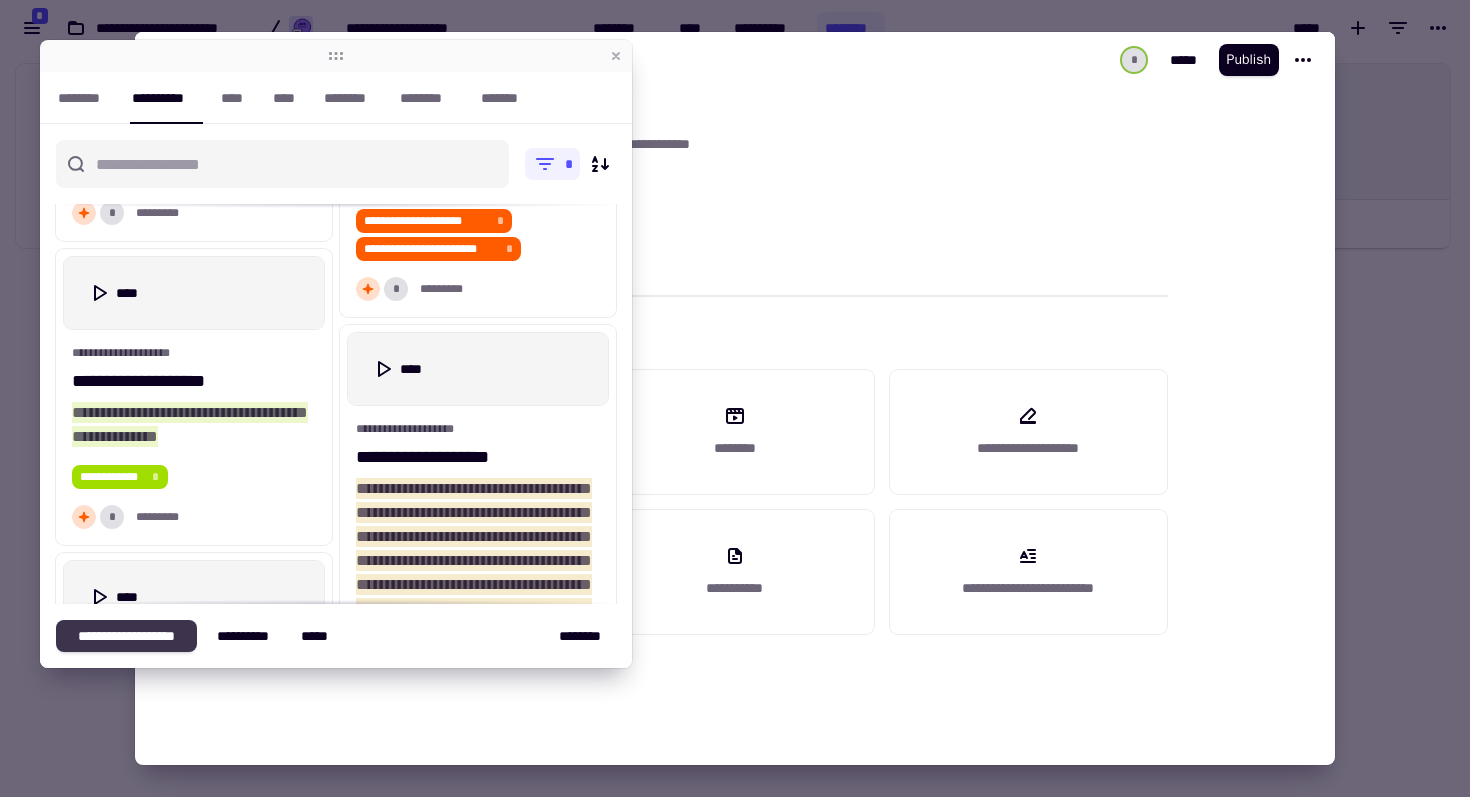 click on "**********" 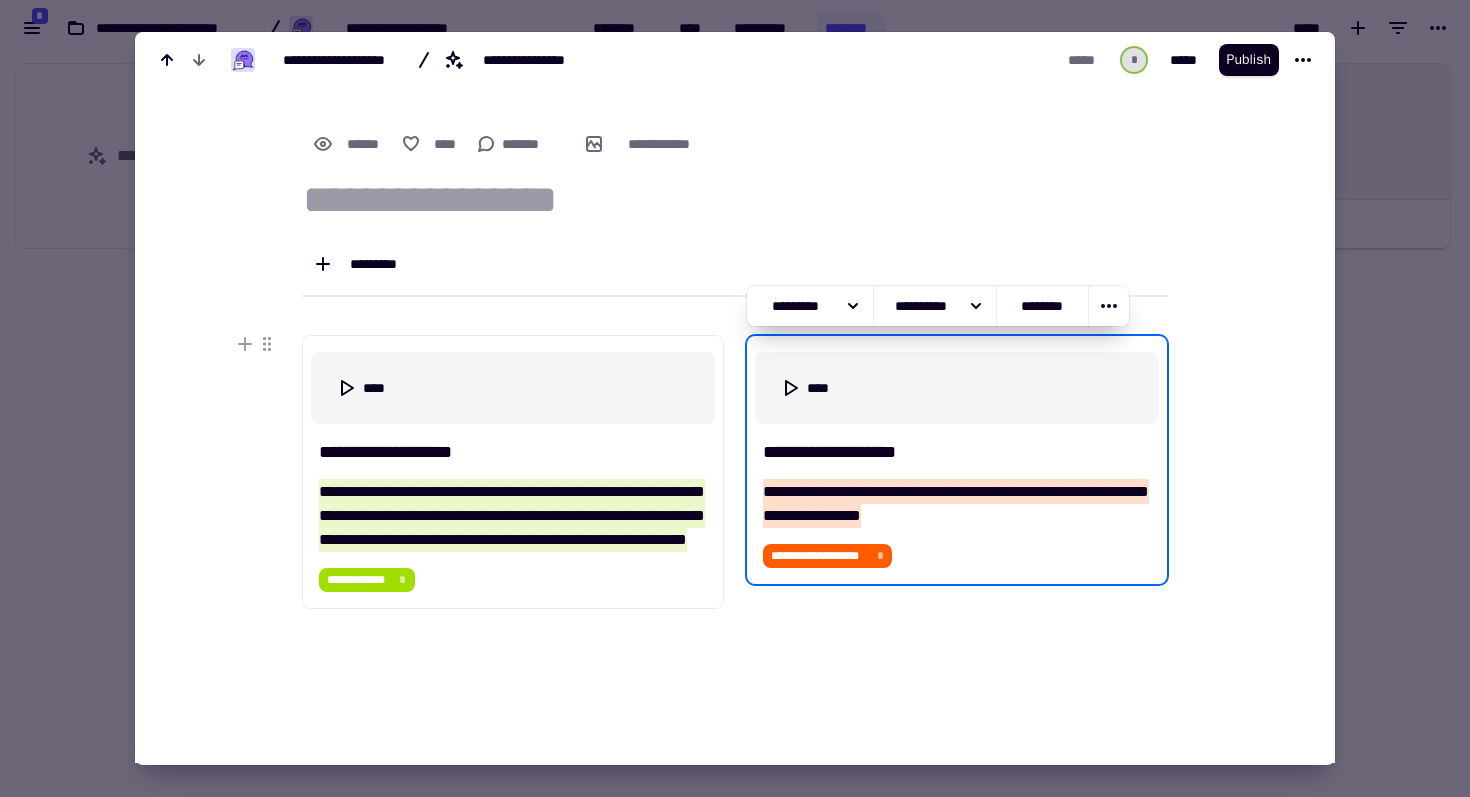 click at bounding box center [735, 398] 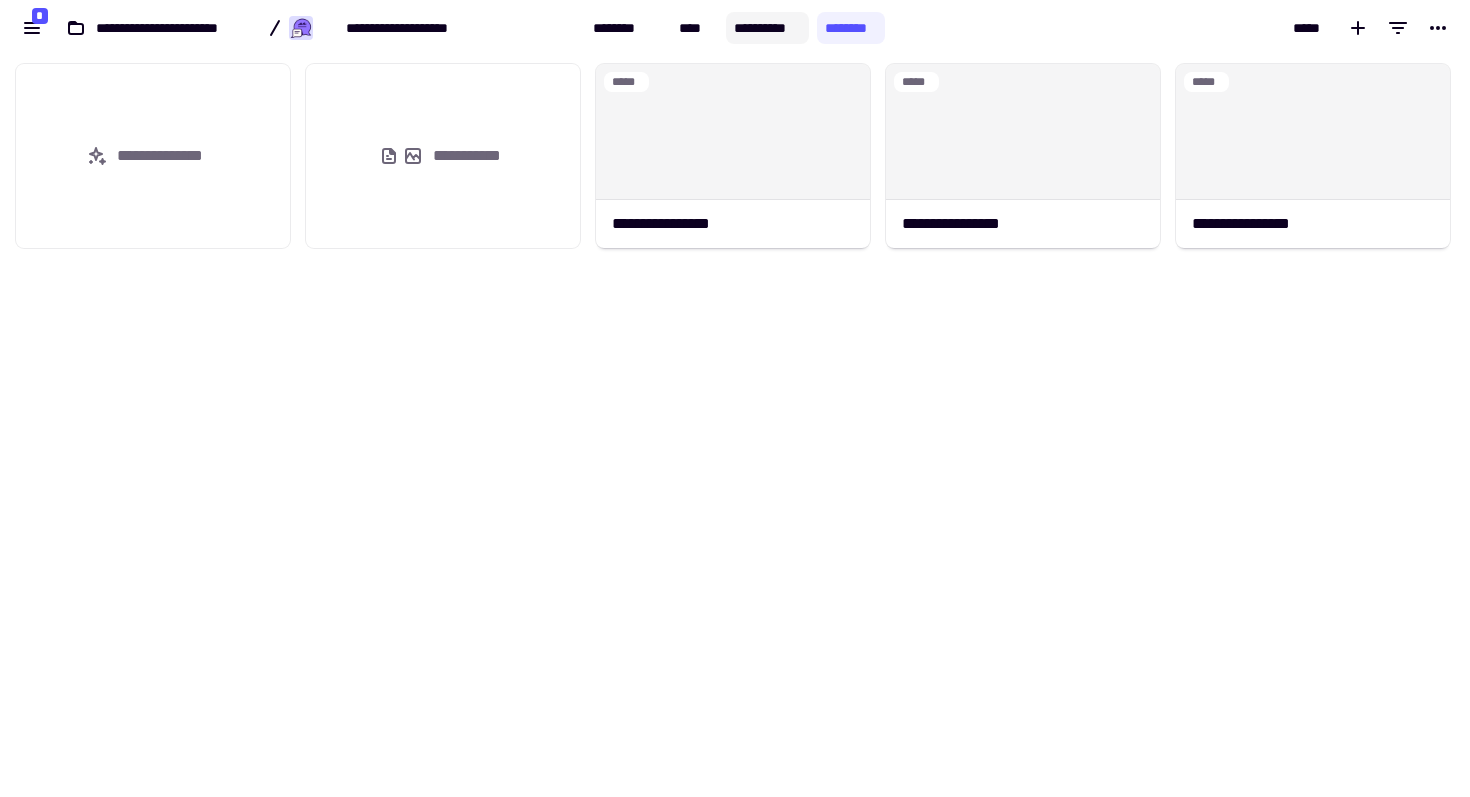 click on "**********" 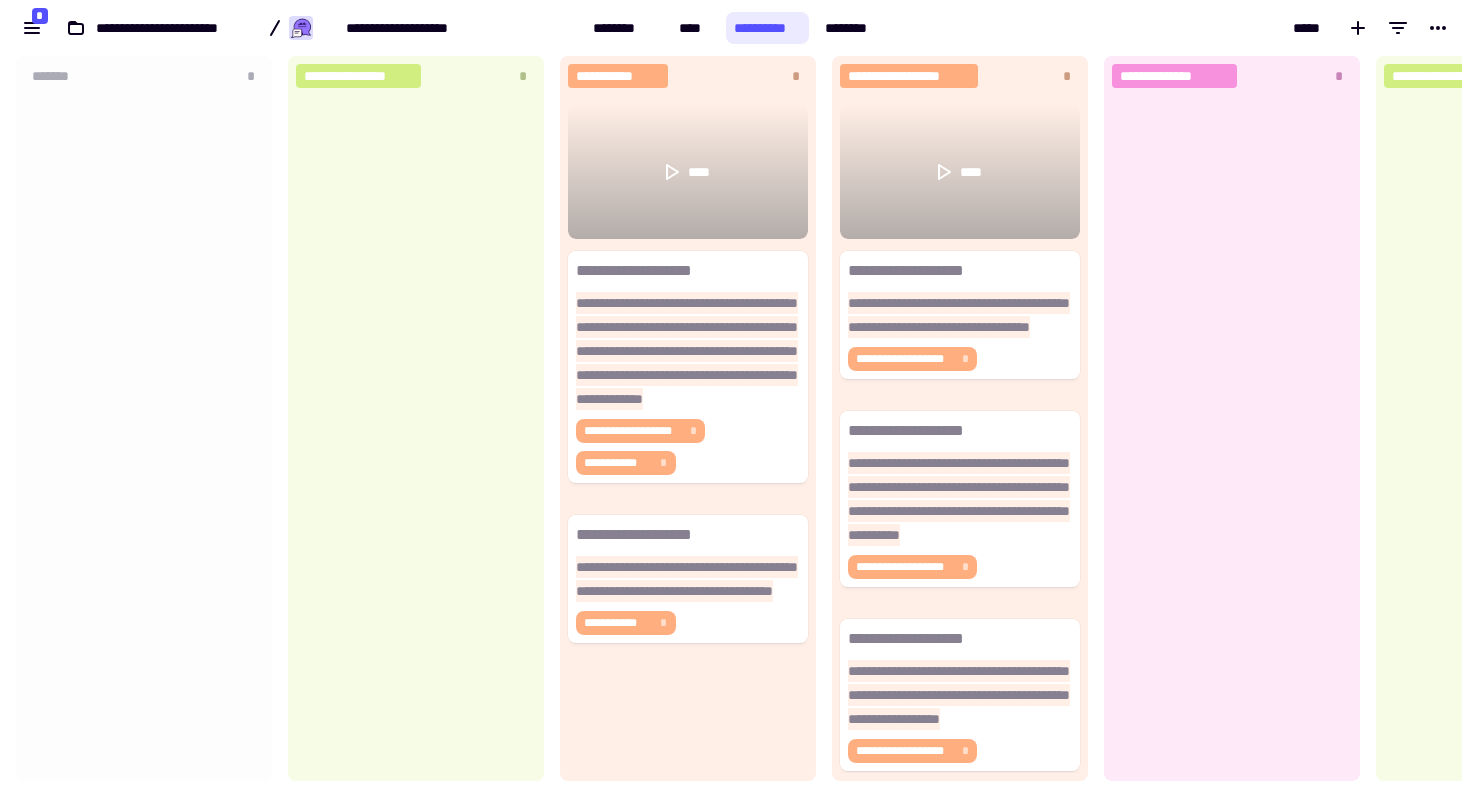 scroll, scrollTop: 1, scrollLeft: 1, axis: both 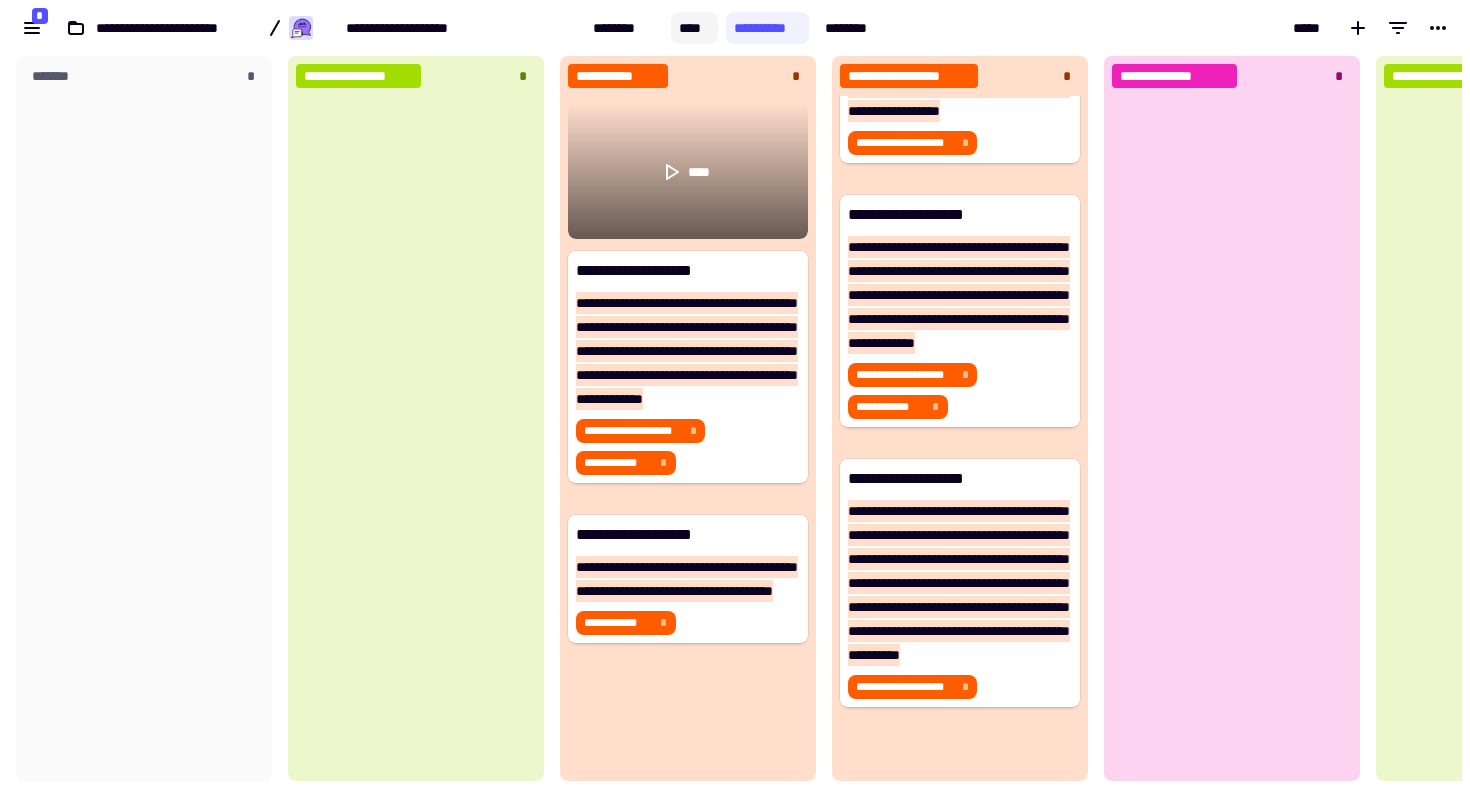 click on "****" 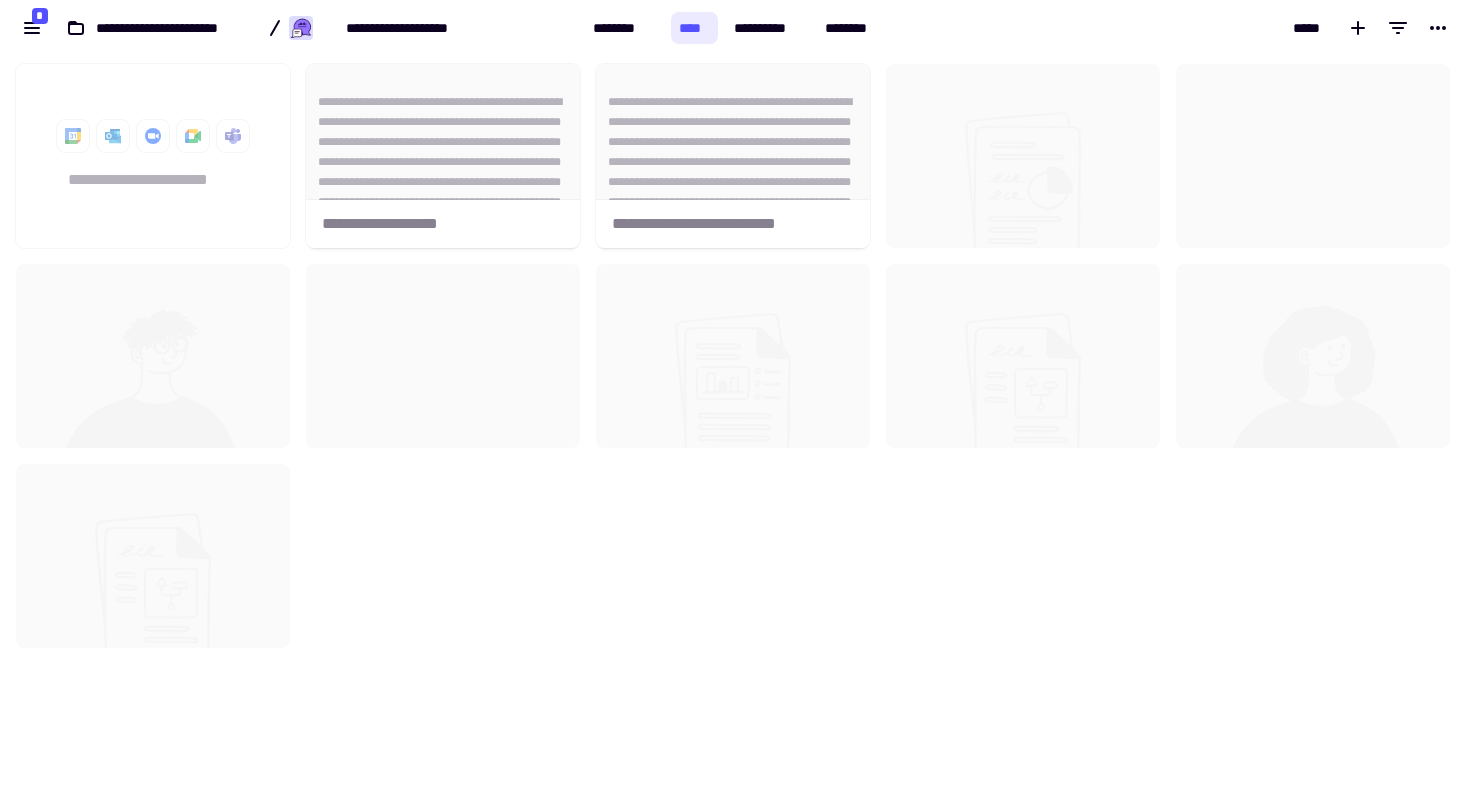 scroll, scrollTop: 1, scrollLeft: 1, axis: both 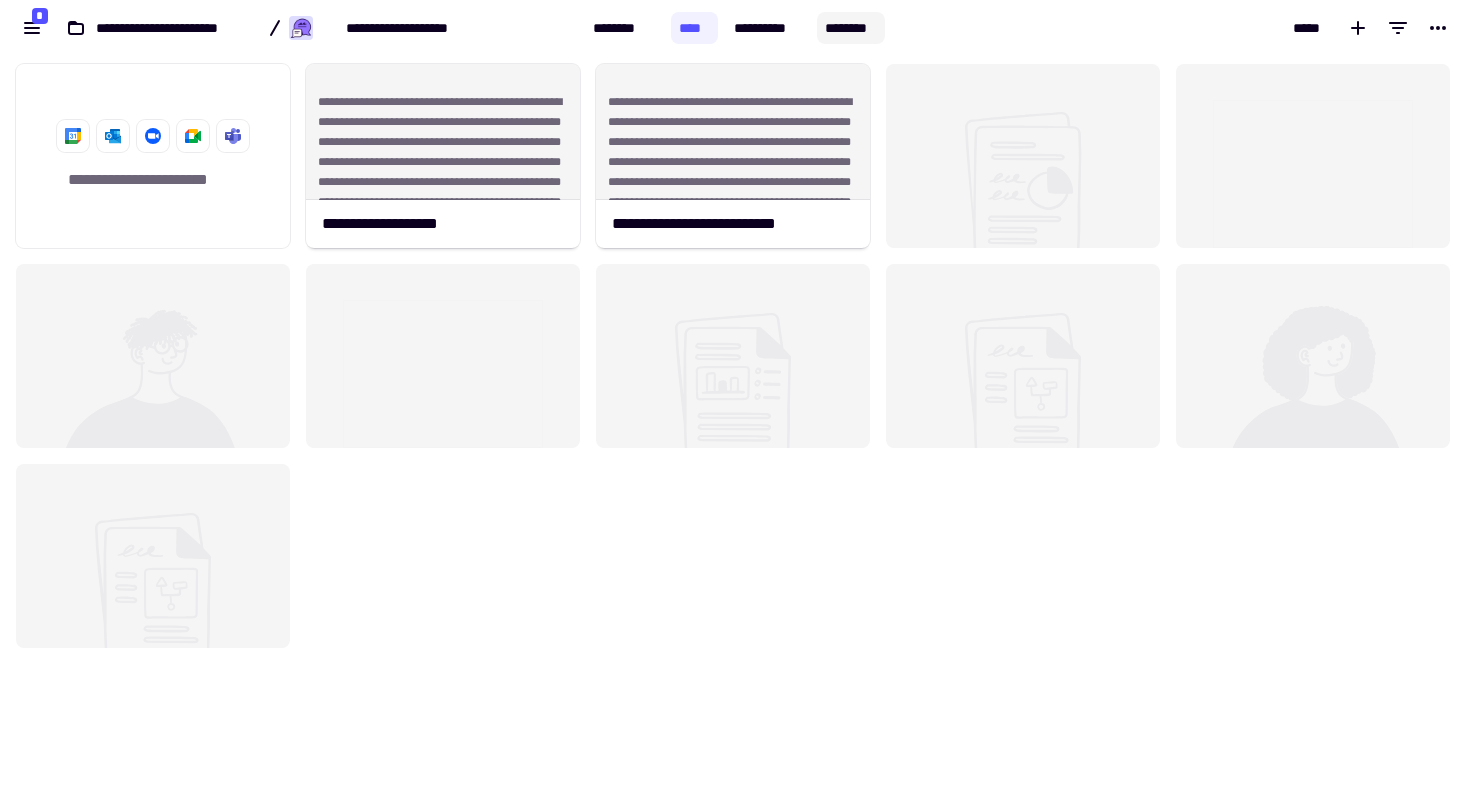 click on "********" 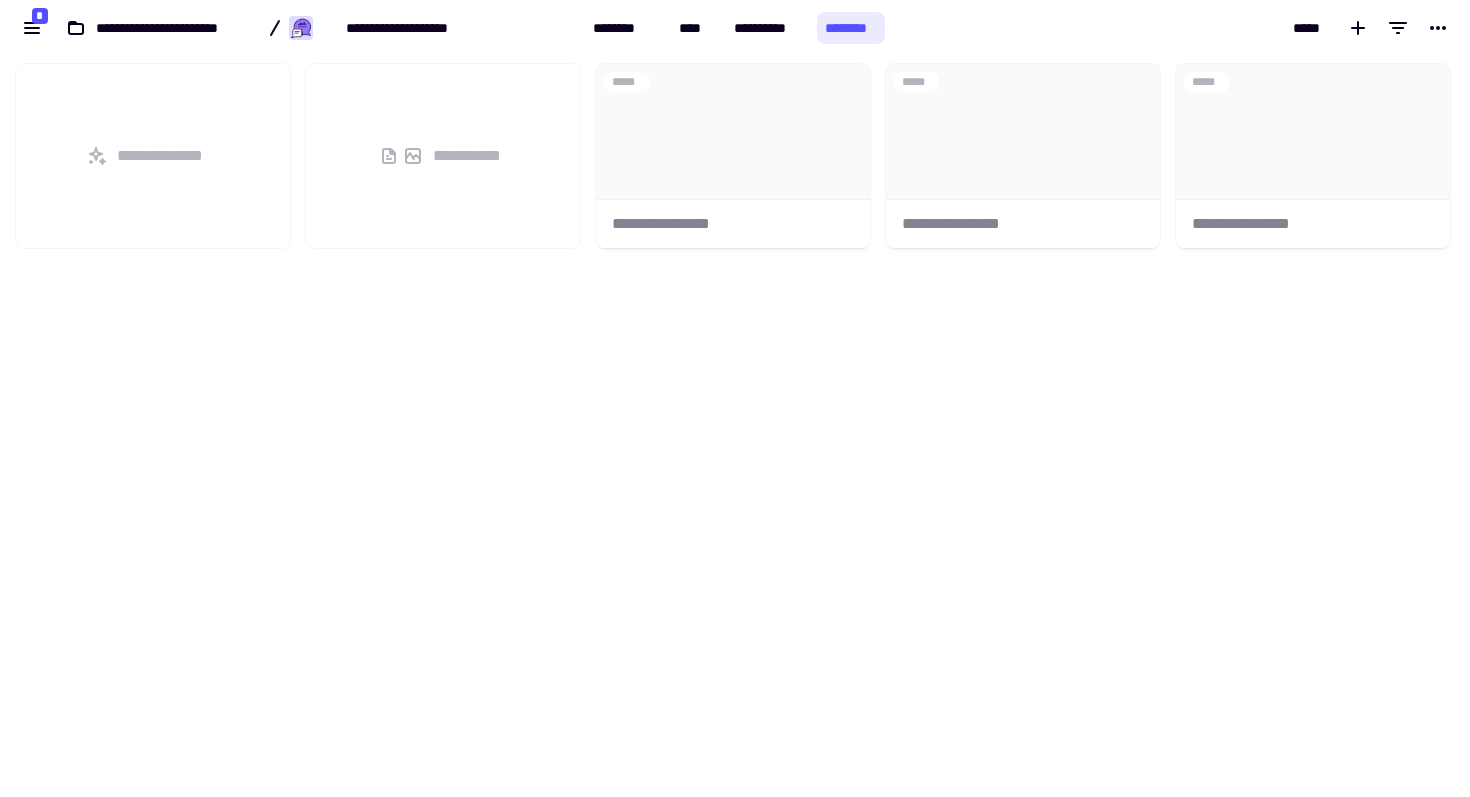 scroll, scrollTop: 1, scrollLeft: 1, axis: both 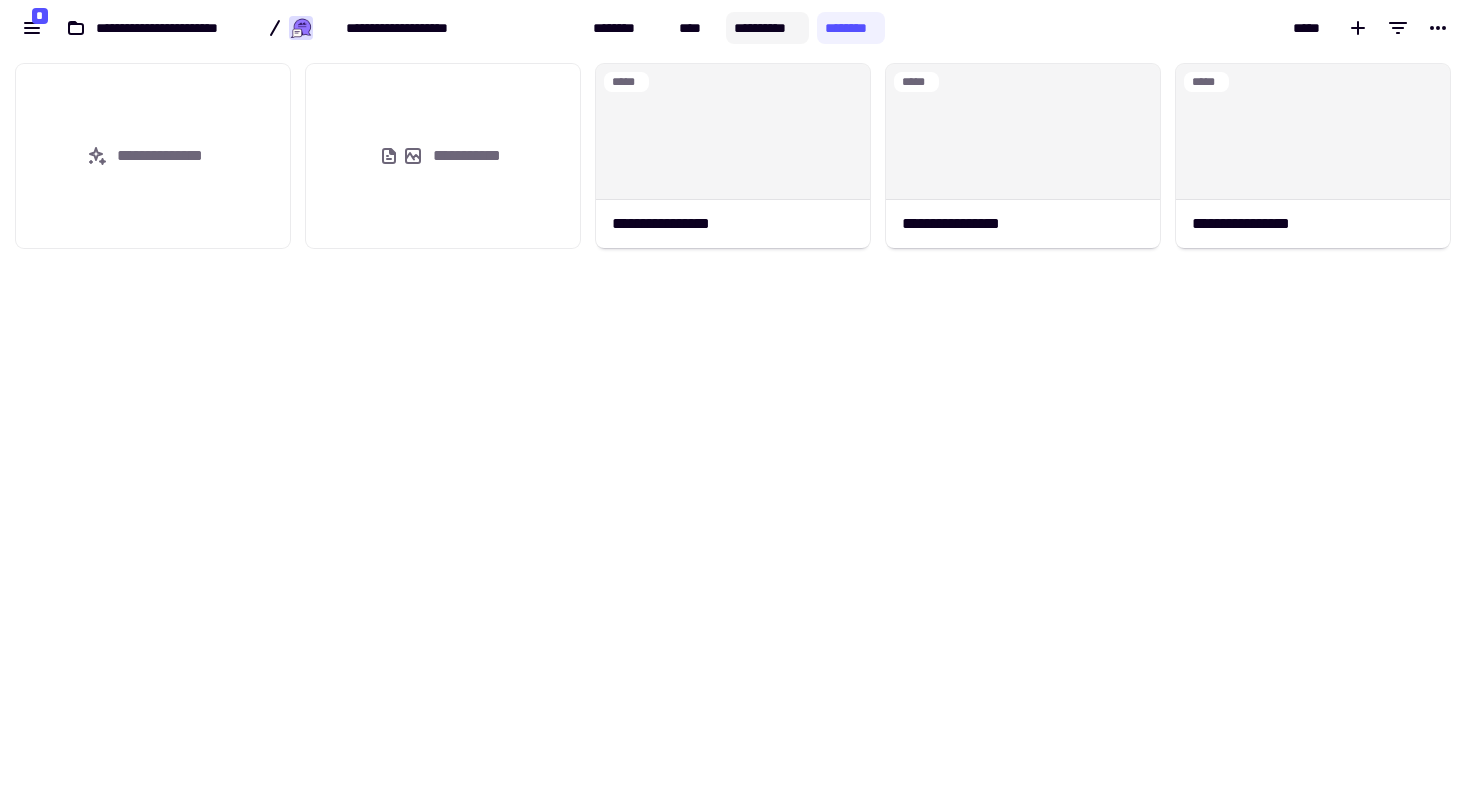 click on "**********" 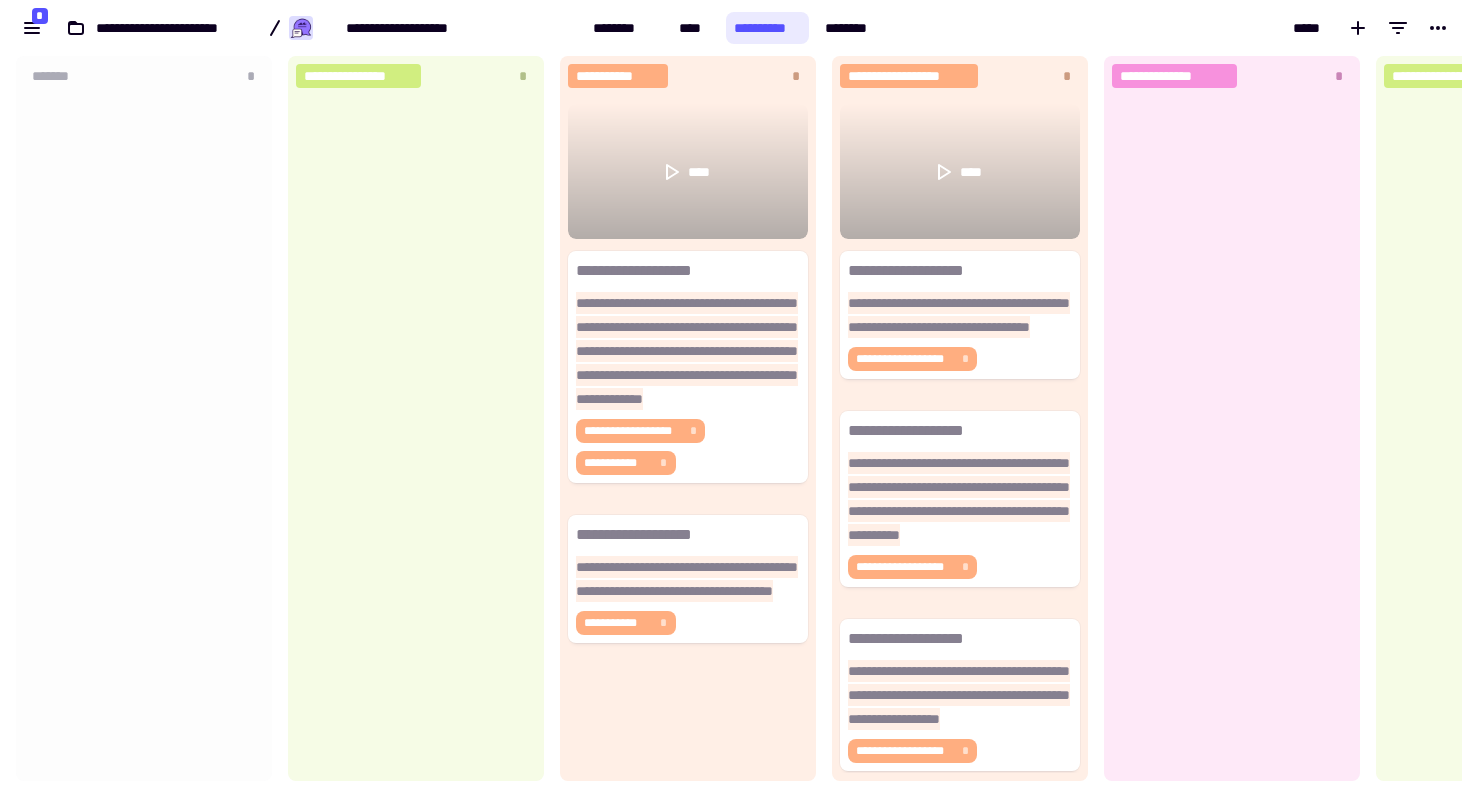 scroll, scrollTop: 1, scrollLeft: 1, axis: both 